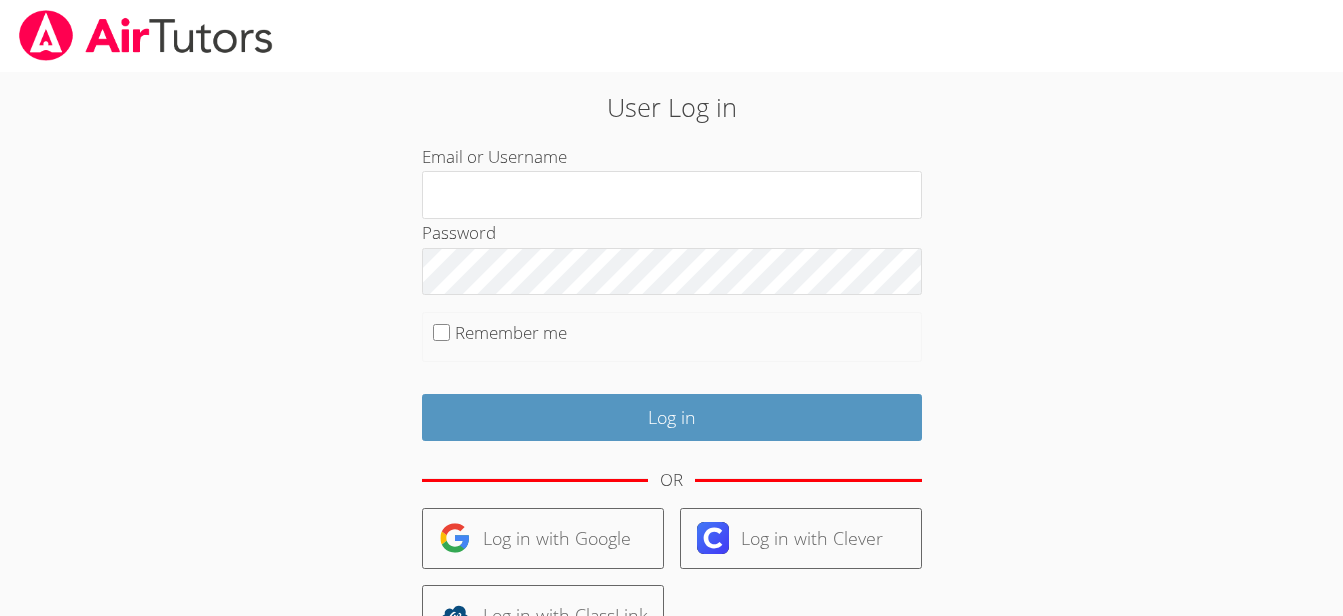 scroll, scrollTop: 0, scrollLeft: 0, axis: both 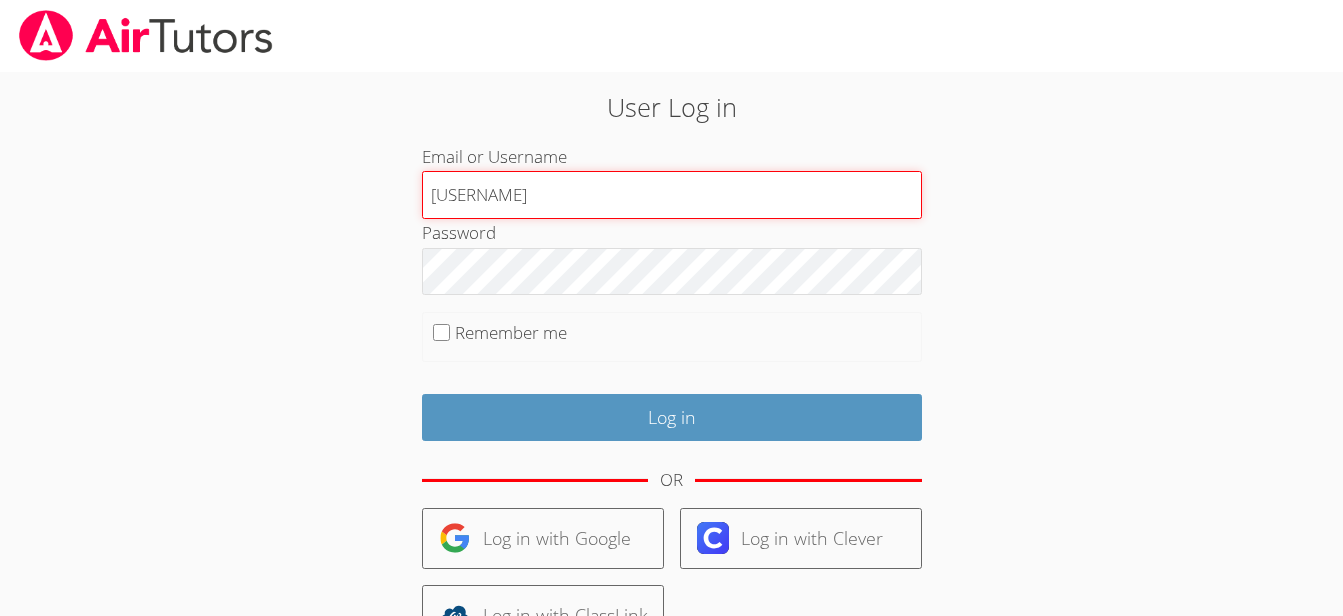 type on "makenziem" 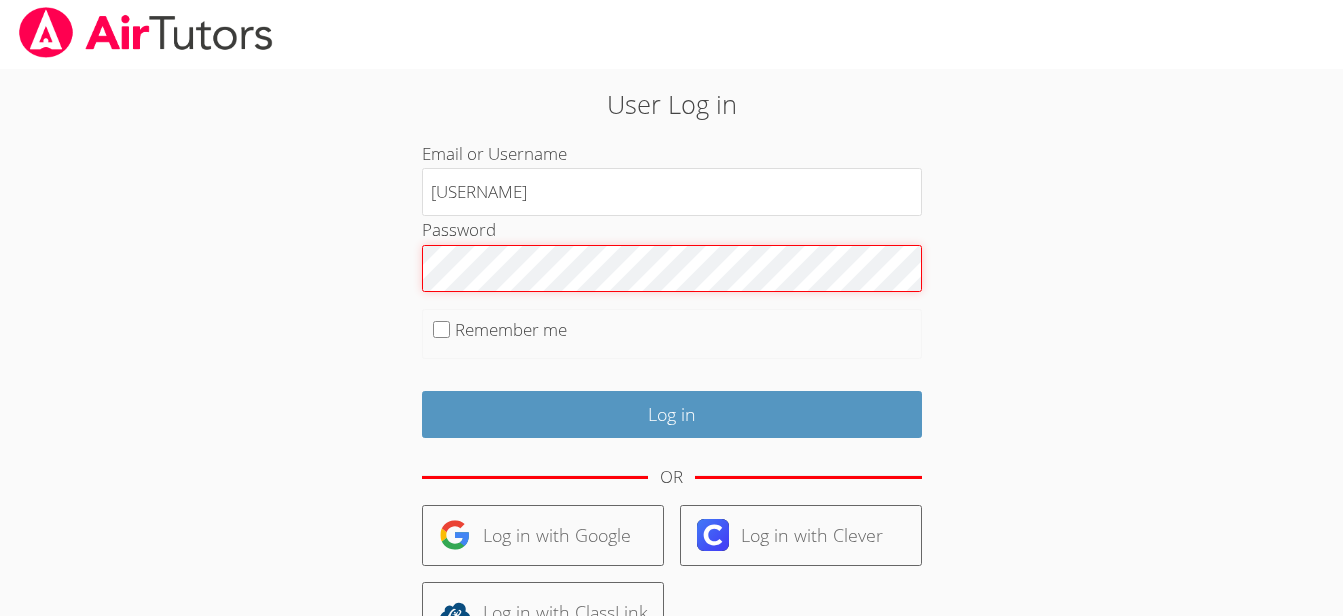 scroll, scrollTop: 0, scrollLeft: 0, axis: both 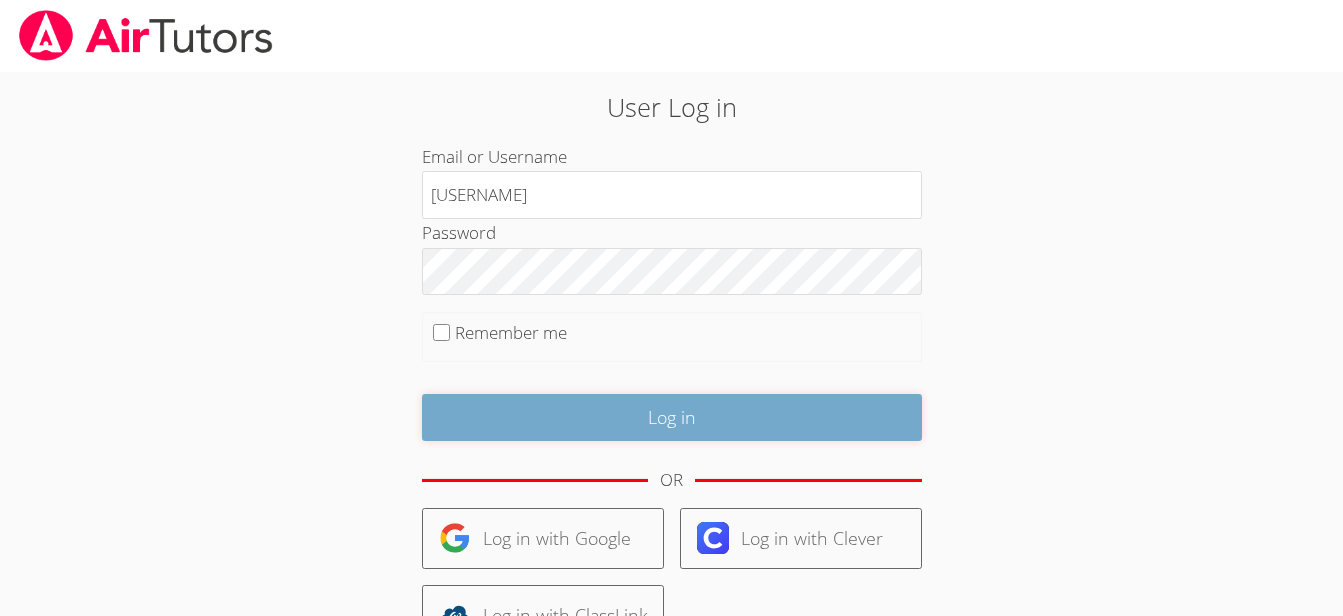 click on "Log in" at bounding box center [672, 417] 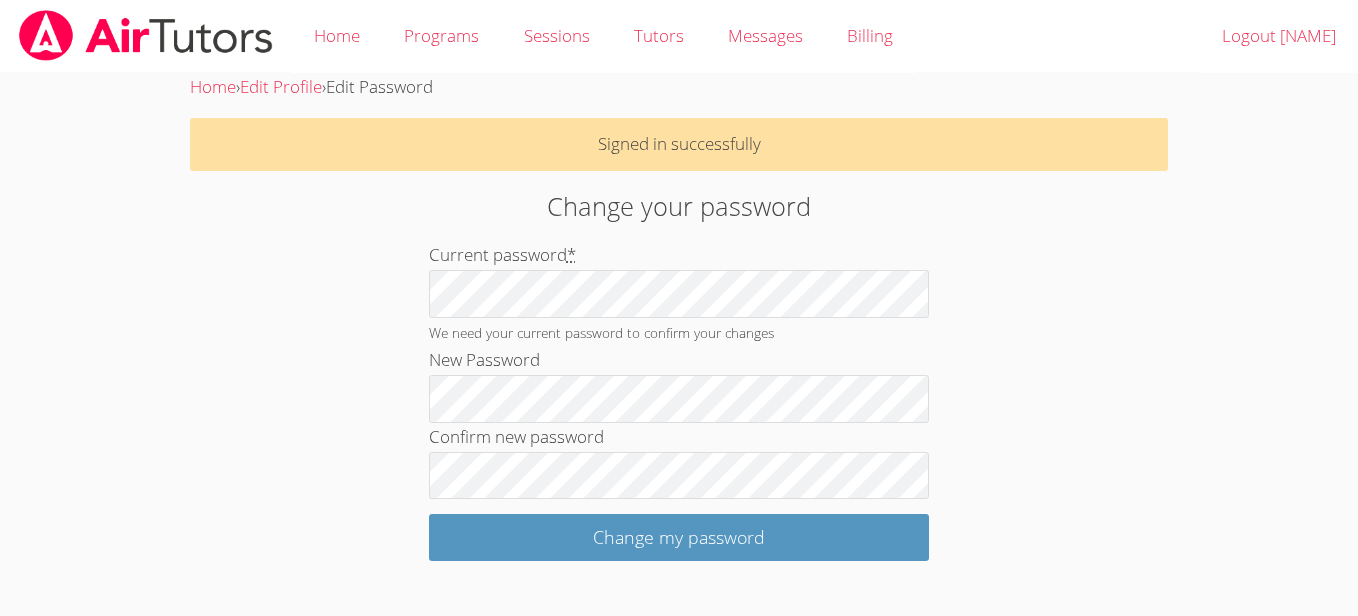 scroll, scrollTop: 0, scrollLeft: 0, axis: both 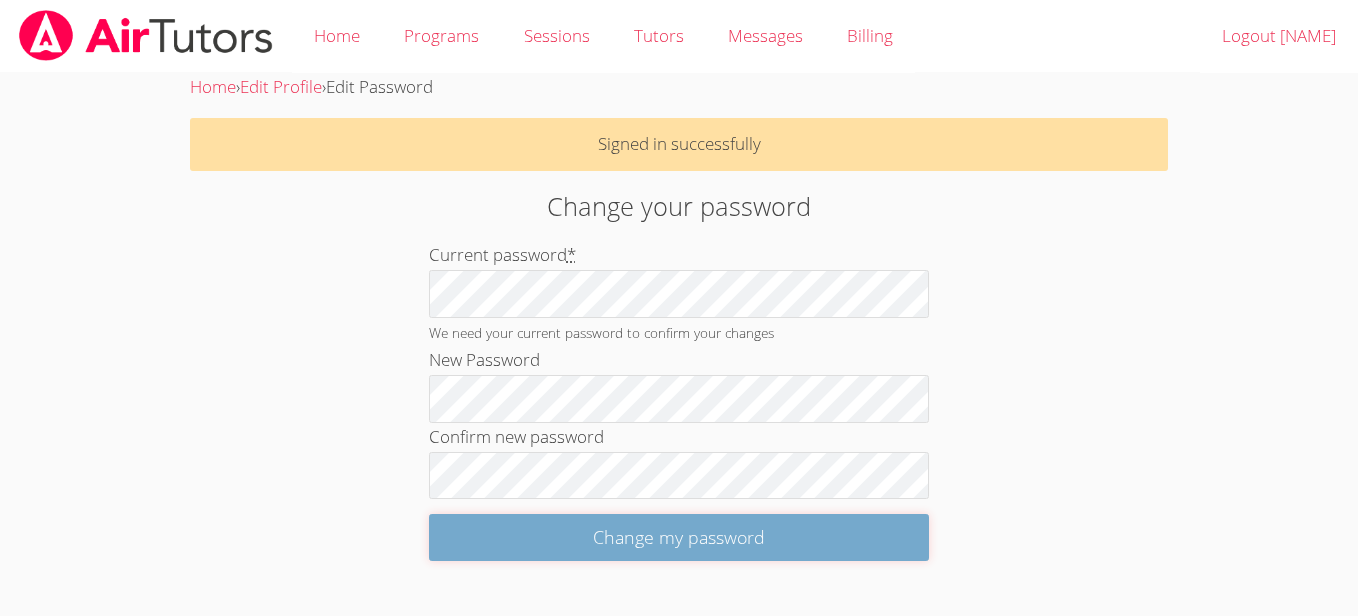 click on "Change my password" at bounding box center [679, 537] 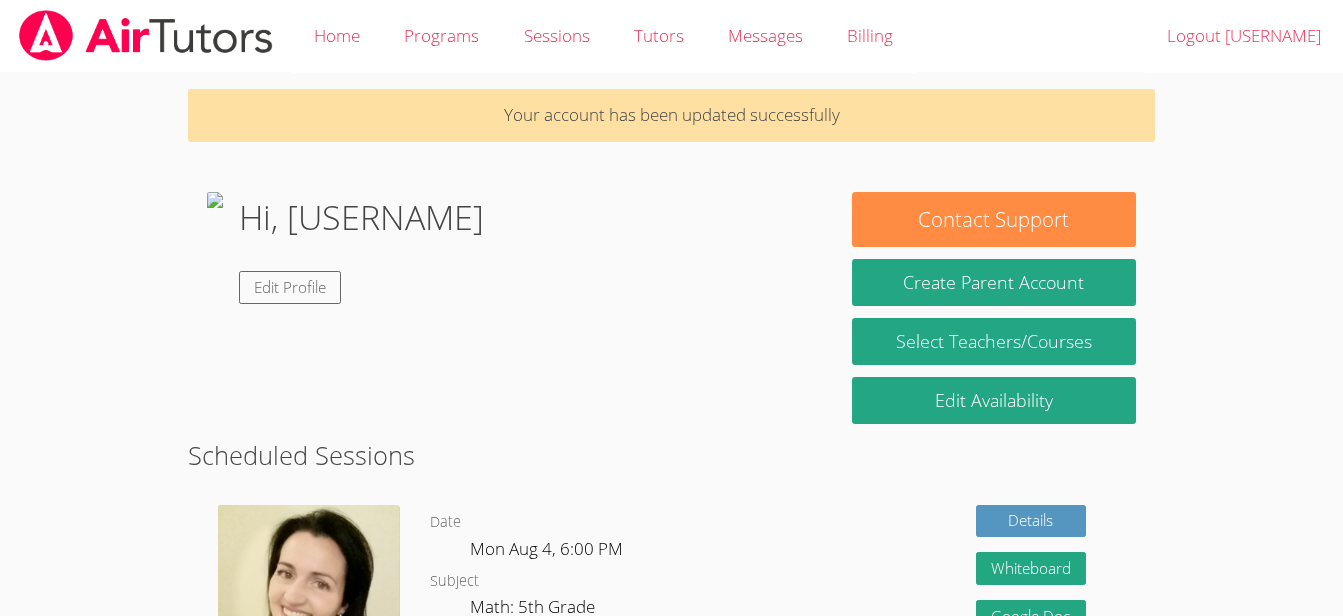 scroll, scrollTop: 0, scrollLeft: 0, axis: both 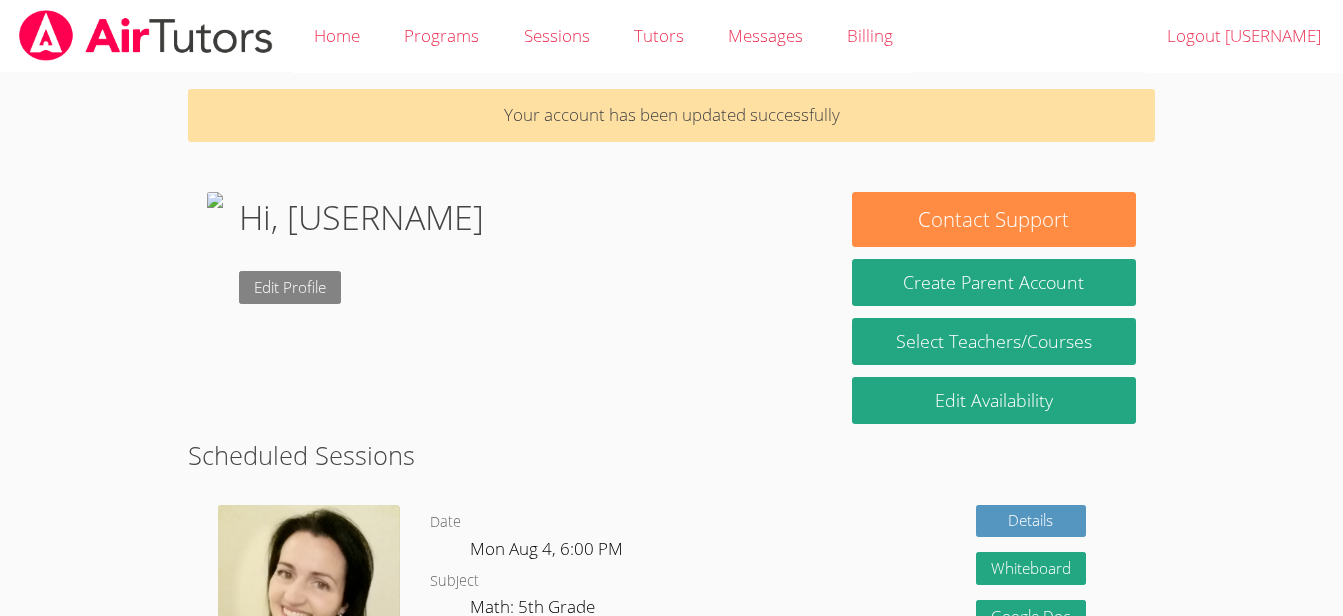 click on "Edit Profile" at bounding box center [290, 287] 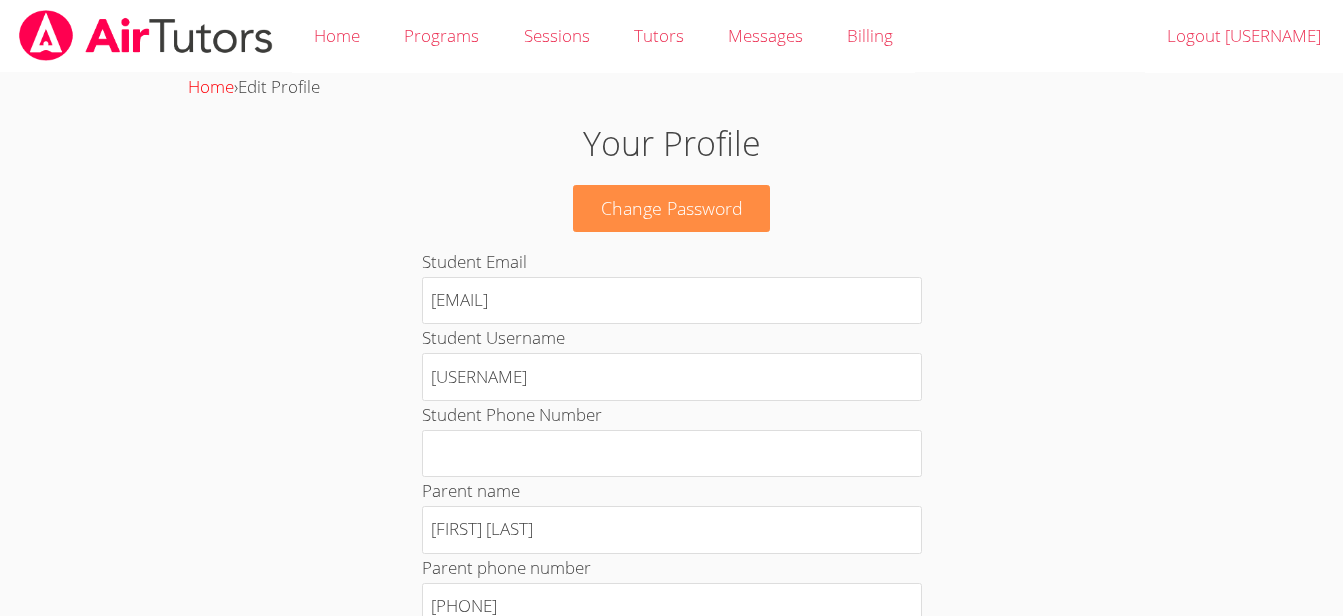 click on "Home" at bounding box center (211, 86) 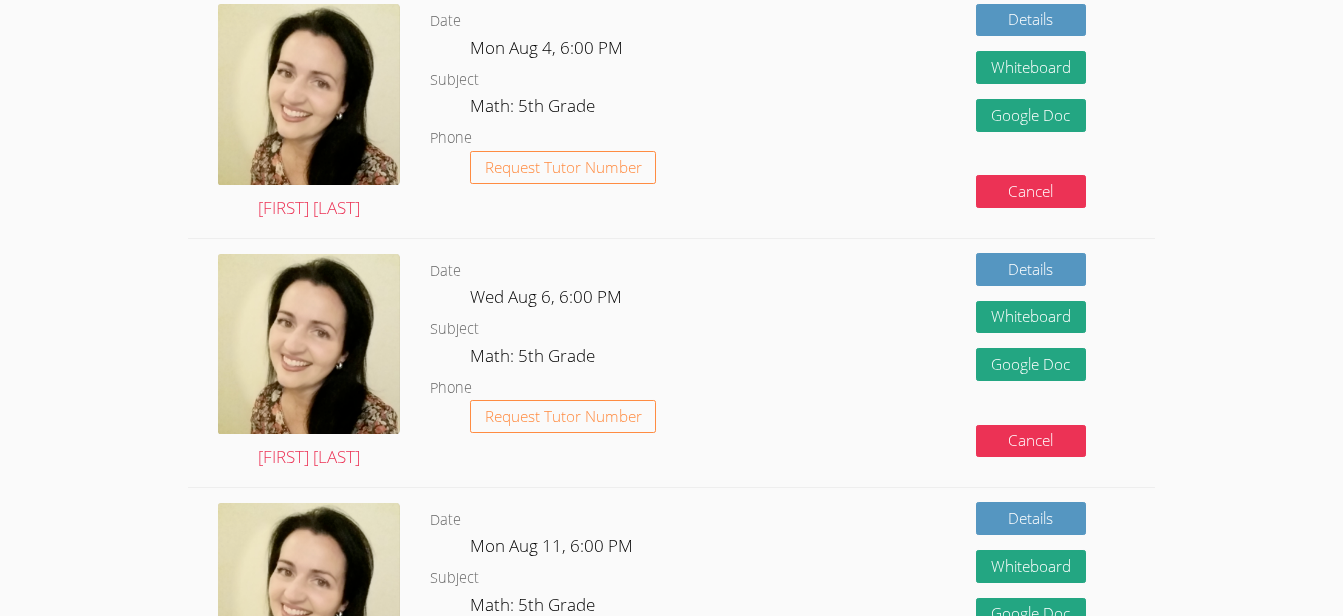 scroll, scrollTop: 0, scrollLeft: 0, axis: both 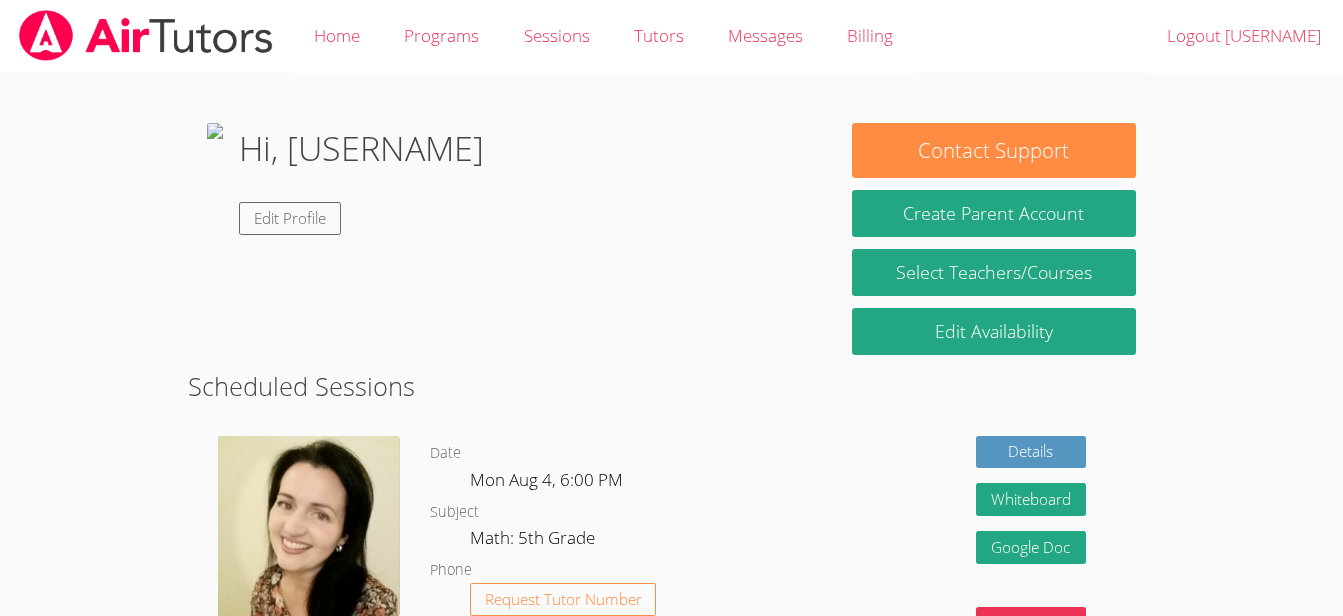 click at bounding box center [215, 179] 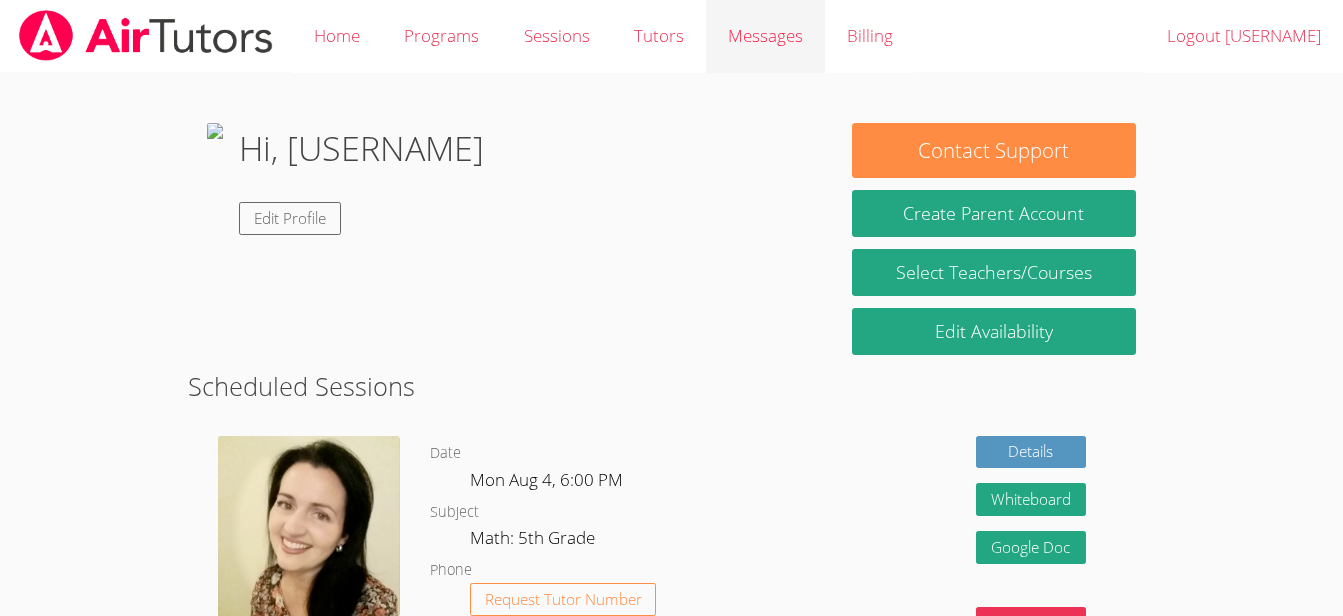 click on "Messages" at bounding box center [765, 35] 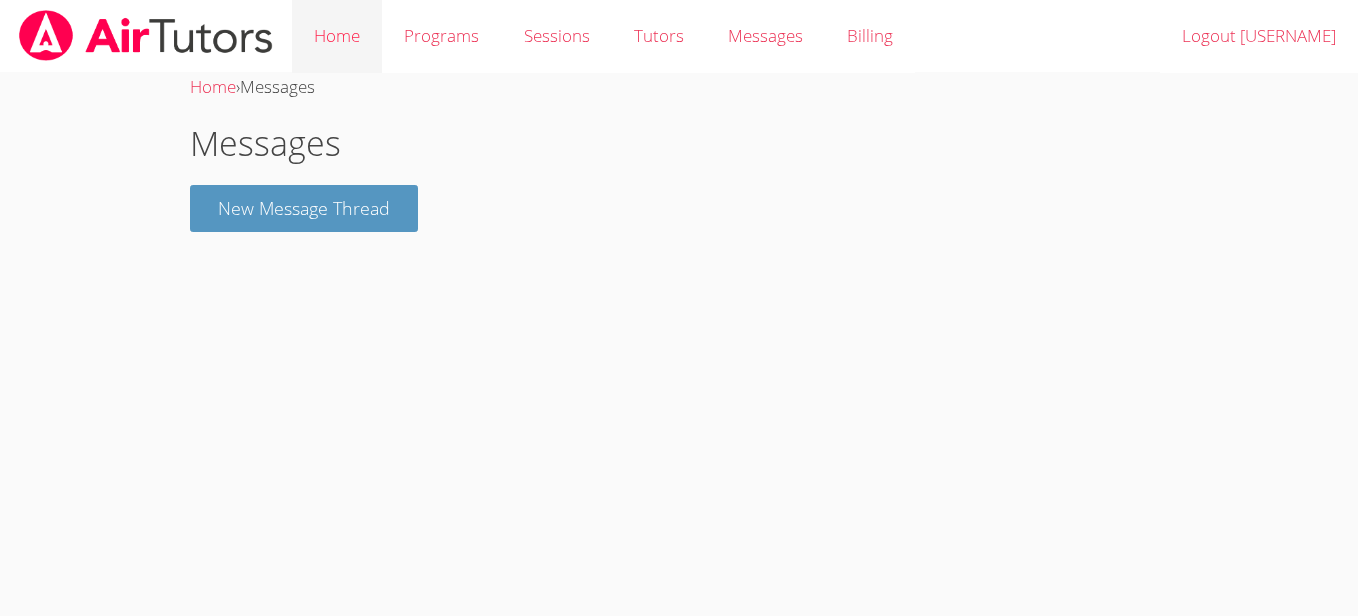 click on "Home" at bounding box center (337, 36) 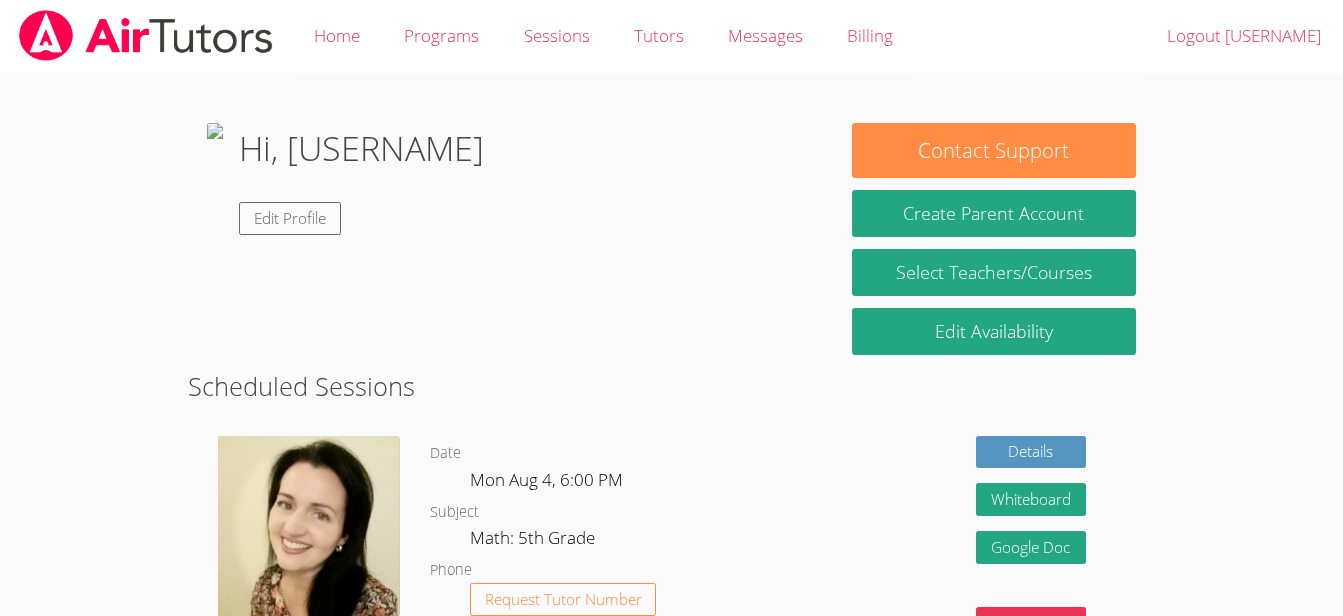 click on "Hi, Makenzie Edit Profile" at bounding box center [361, 179] 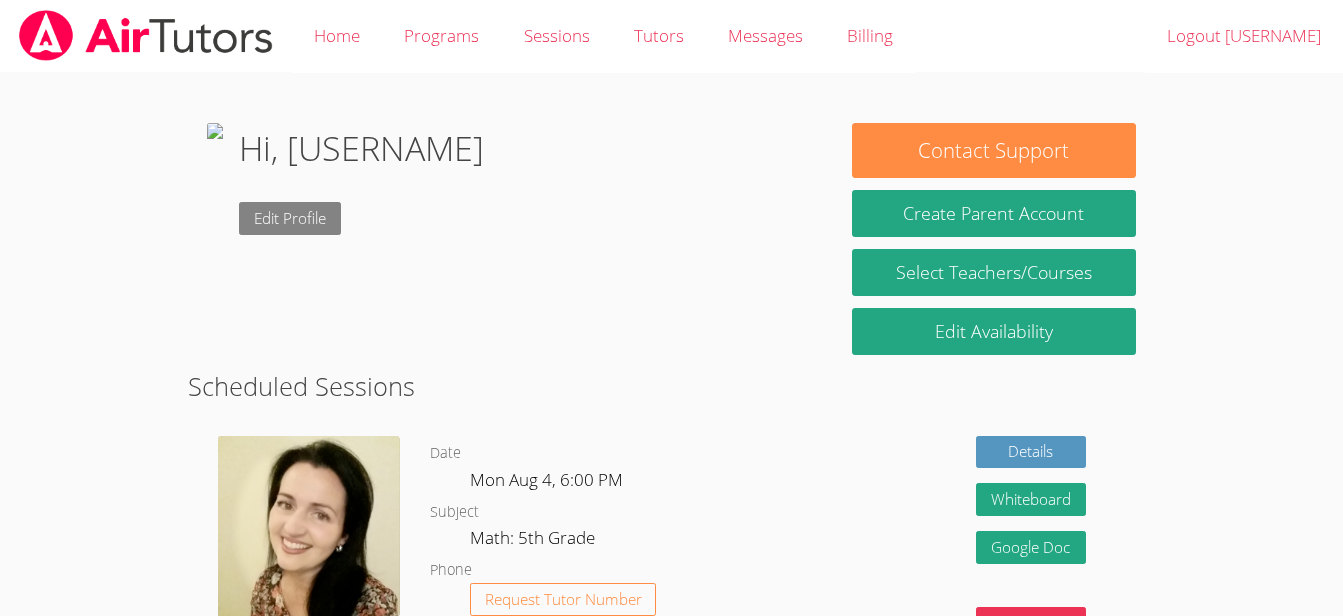 click on "Edit Profile" at bounding box center (290, 218) 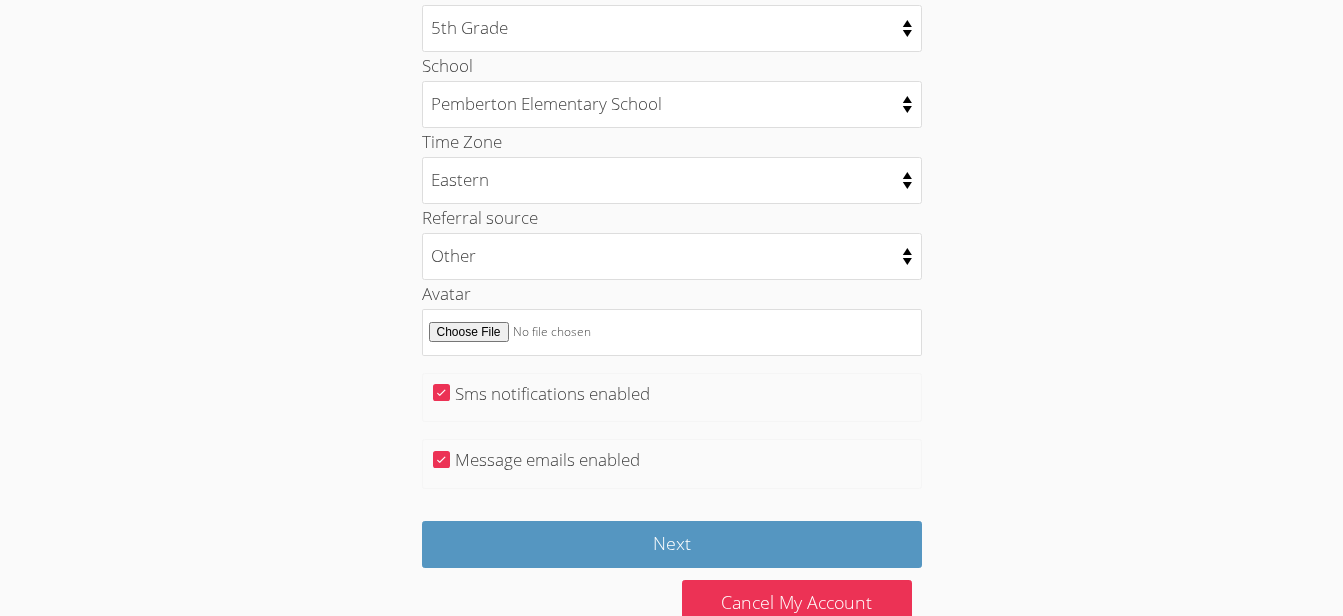 scroll, scrollTop: 1071, scrollLeft: 0, axis: vertical 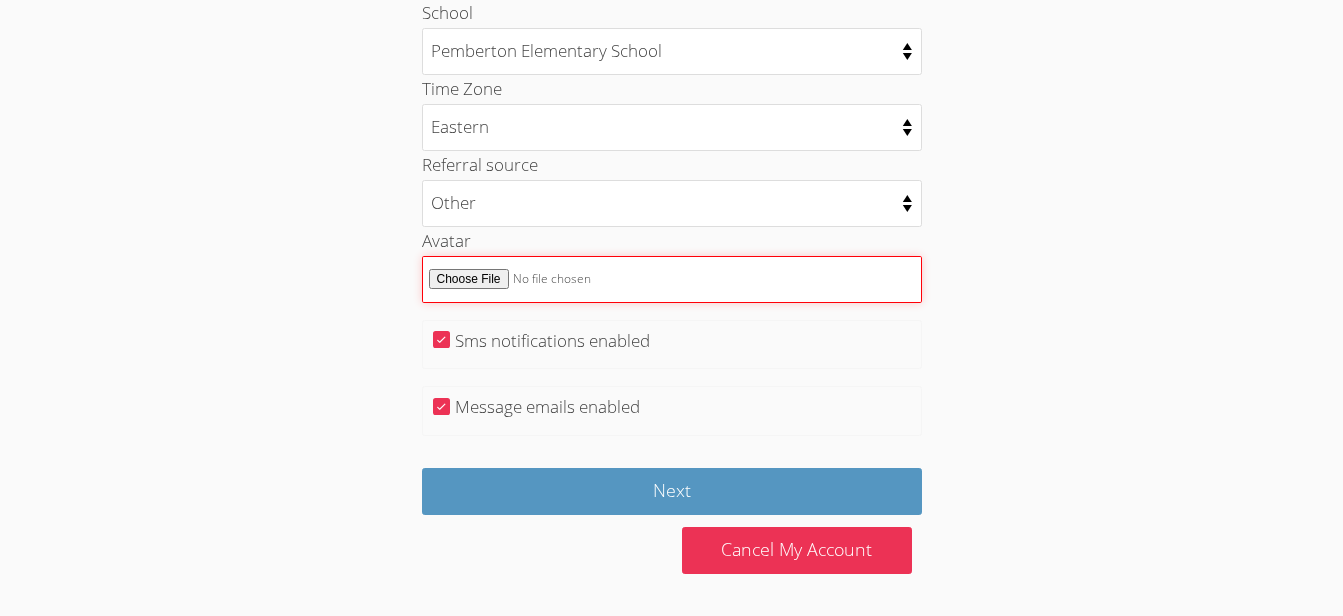 click on "Avatar" at bounding box center (672, 279) 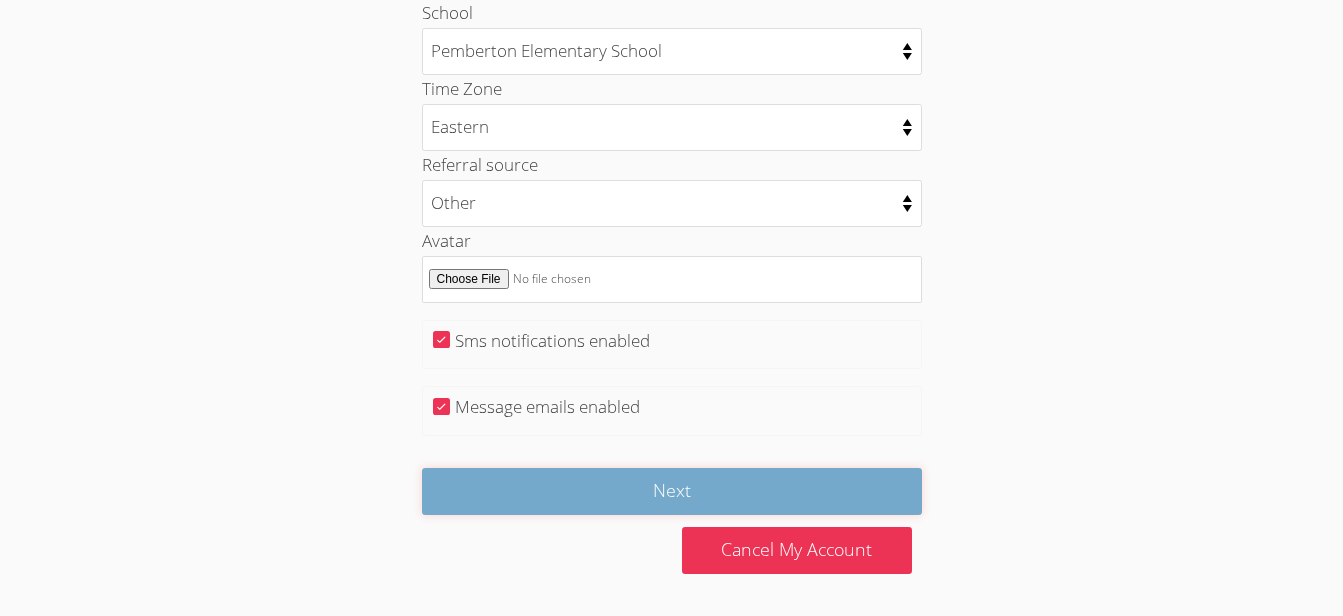 click on "Next" at bounding box center [672, 491] 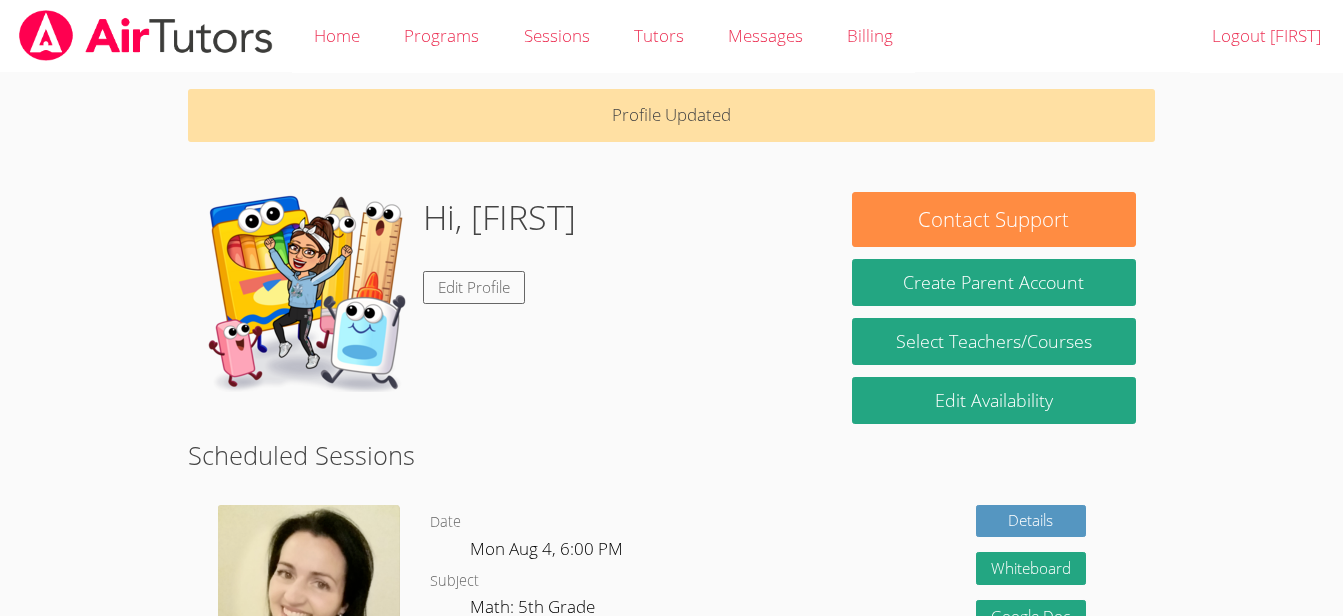scroll, scrollTop: 0, scrollLeft: 0, axis: both 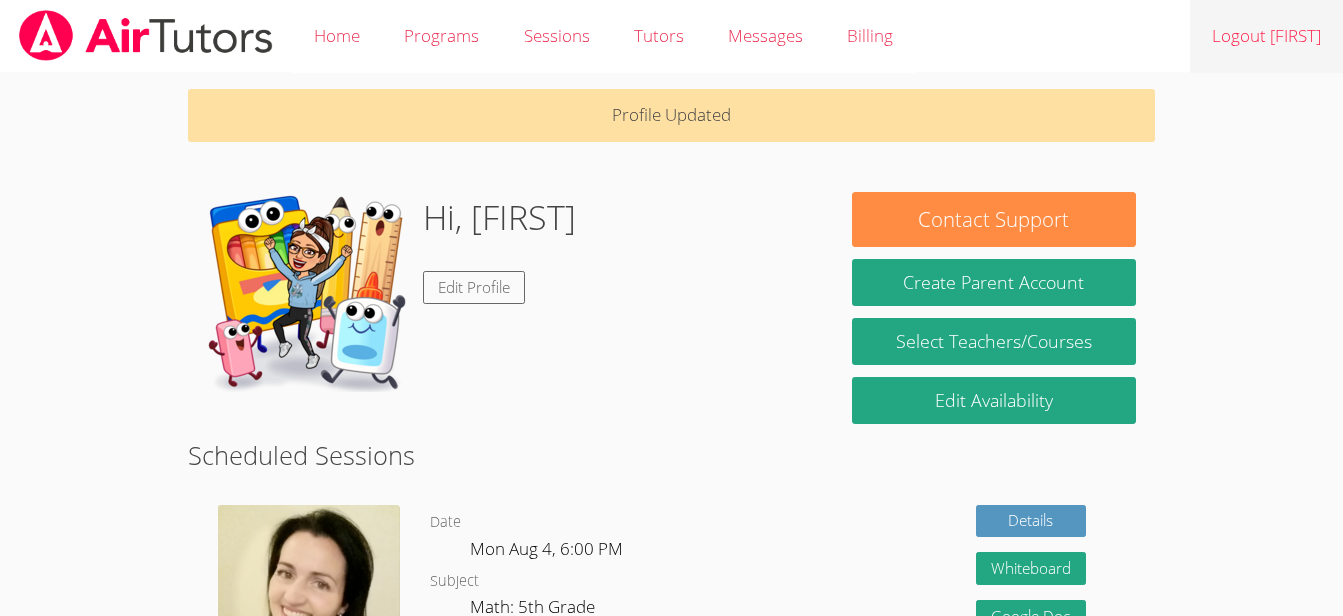 click on "Logout [USERNAME]" at bounding box center [1266, 36] 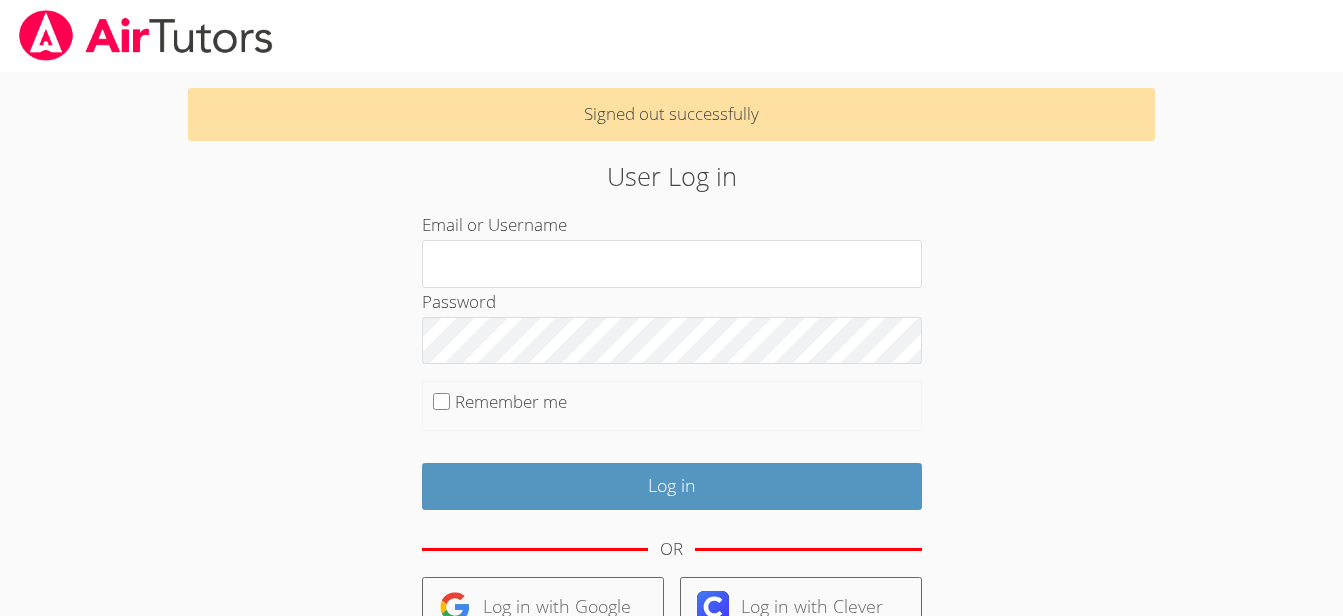 scroll, scrollTop: 0, scrollLeft: 0, axis: both 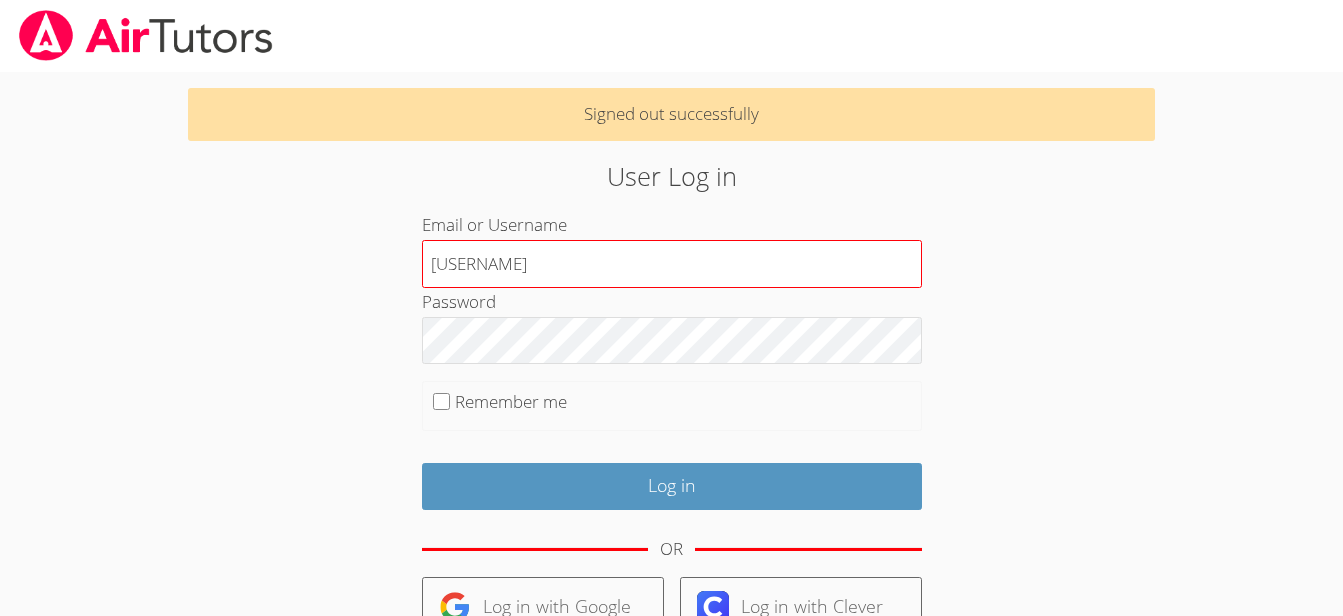click on "[USERNAME]" at bounding box center [672, 264] 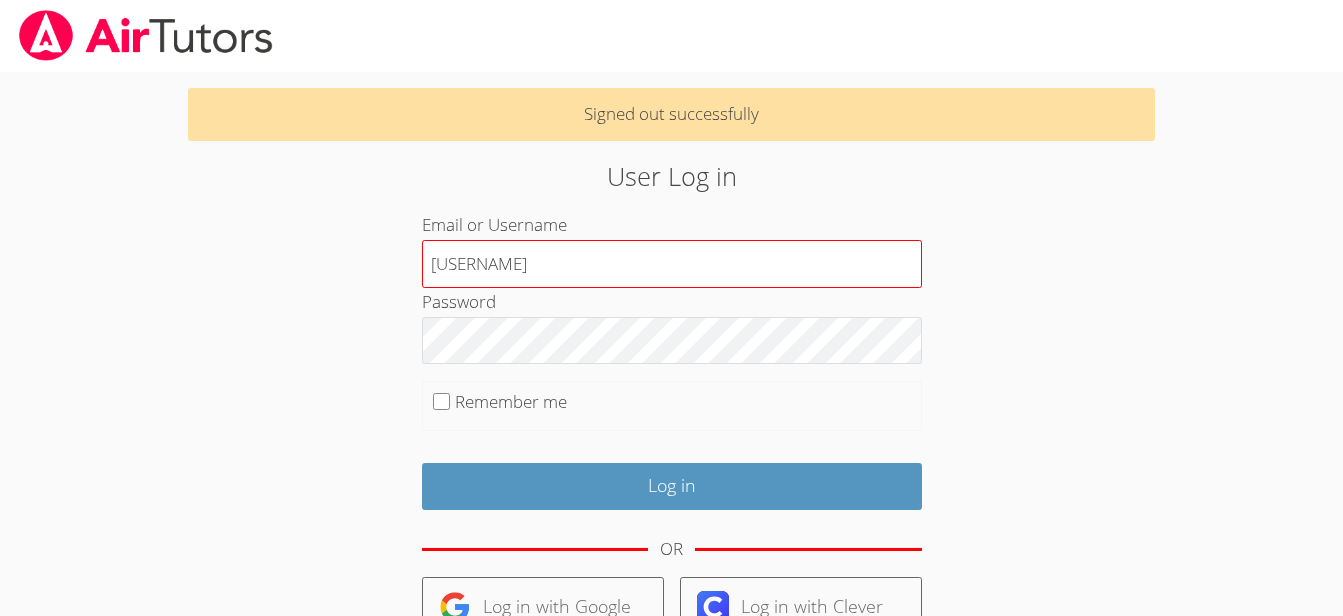 type on "[USERNAME]" 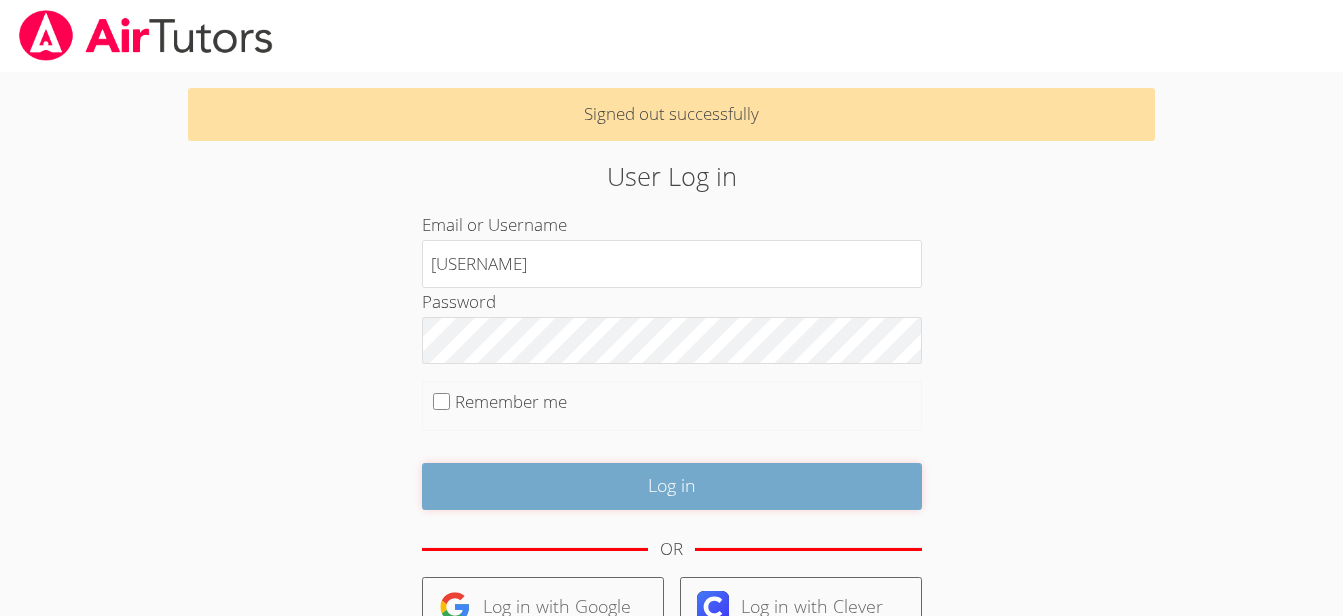 click on "Log in" at bounding box center [672, 486] 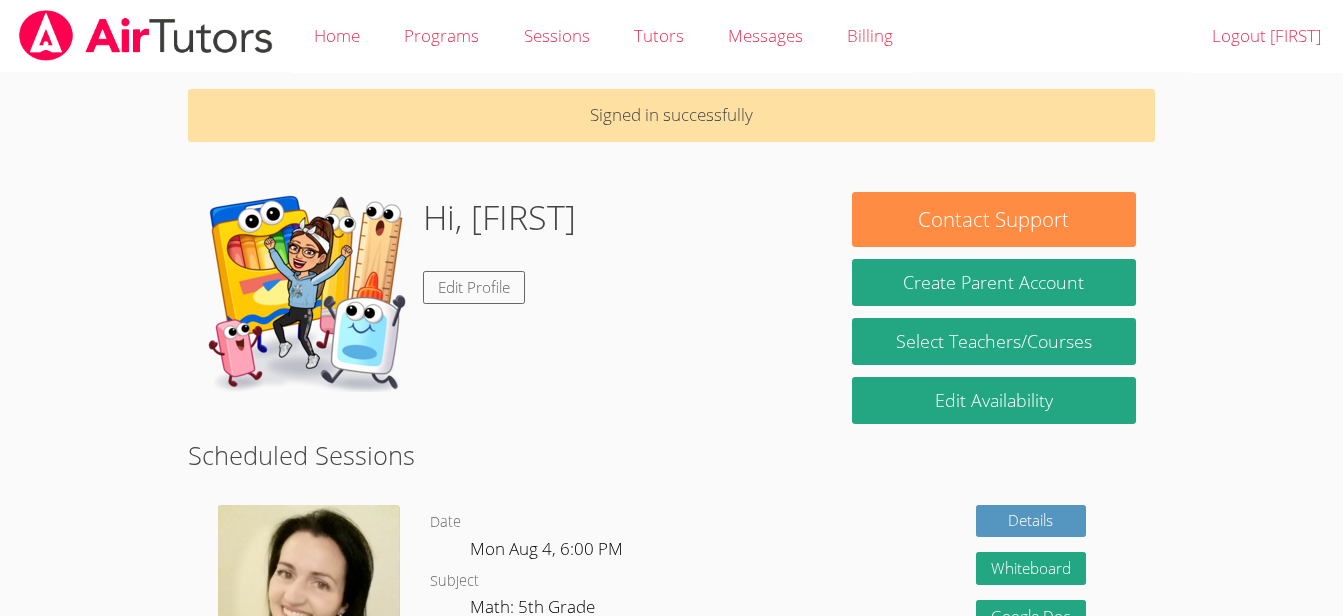 scroll, scrollTop: 0, scrollLeft: 0, axis: both 